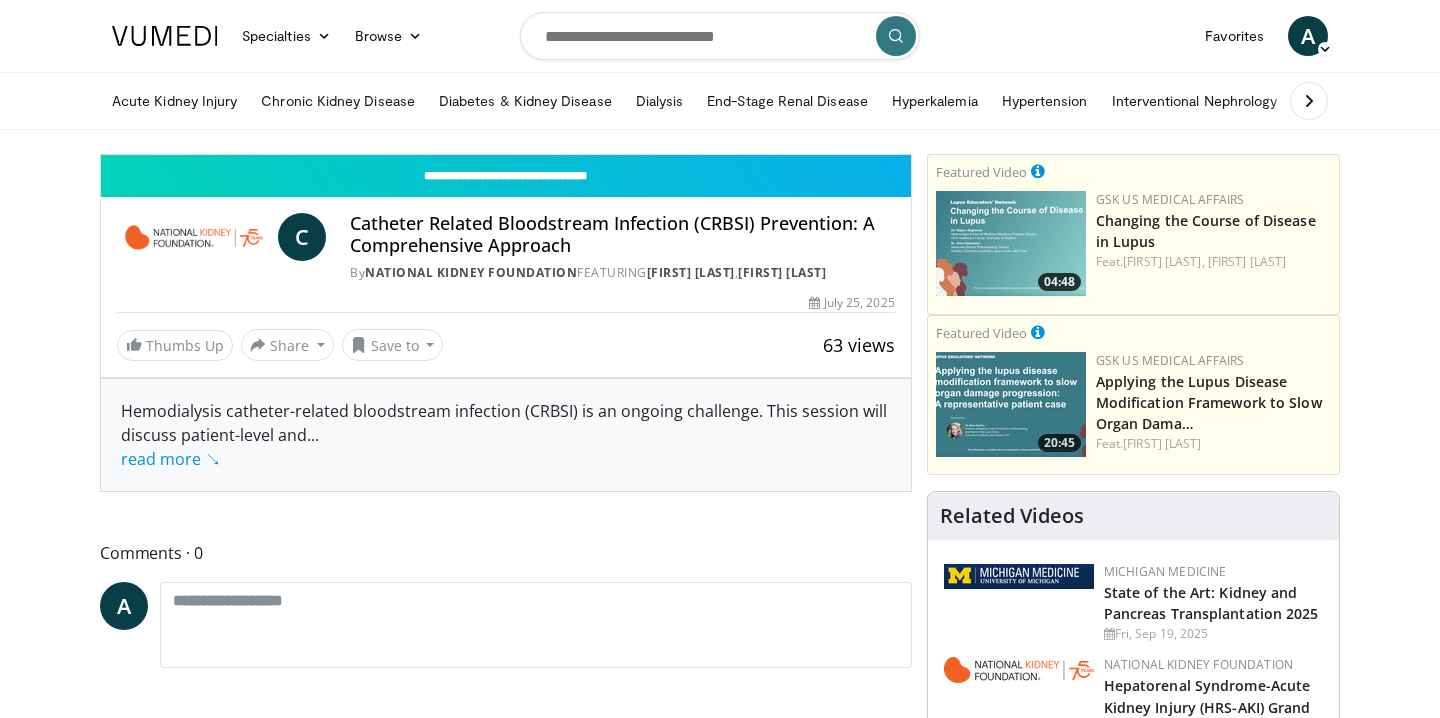 scroll, scrollTop: 0, scrollLeft: 0, axis: both 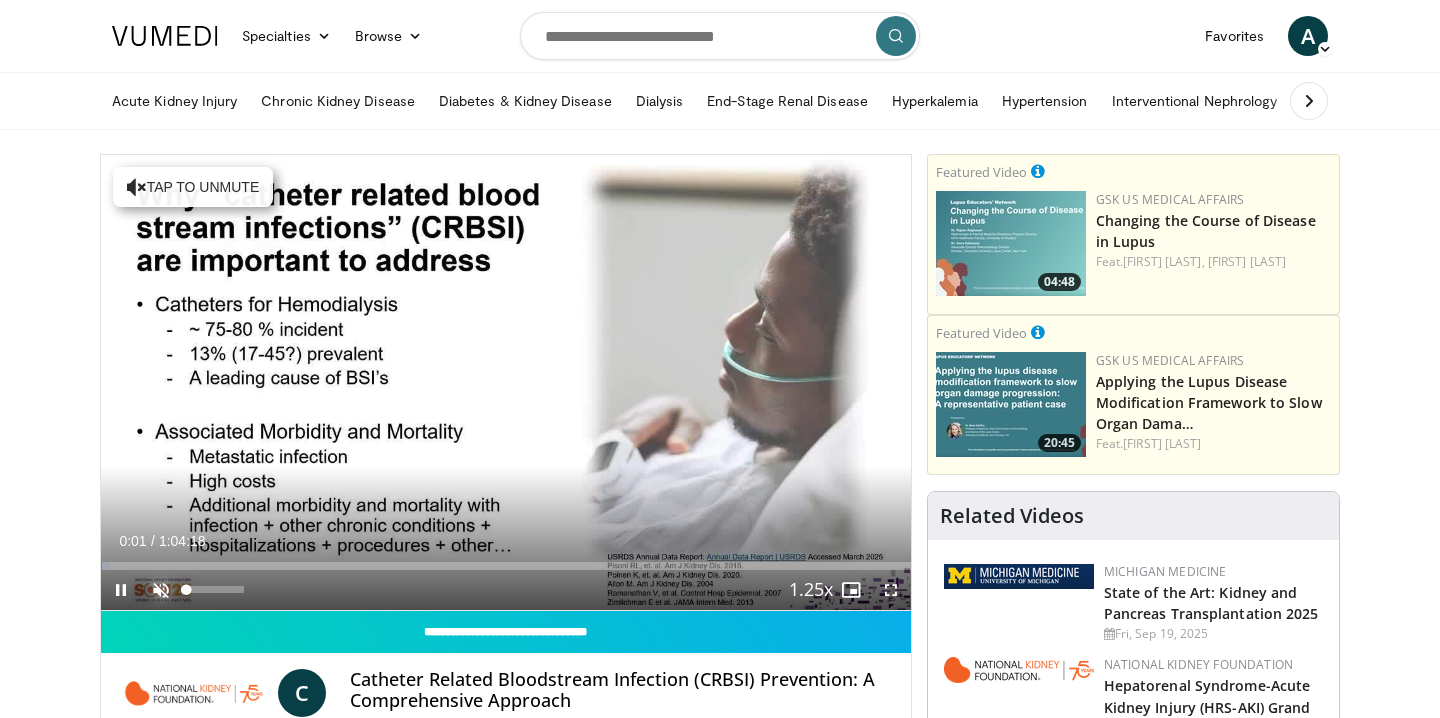 click at bounding box center [161, 590] 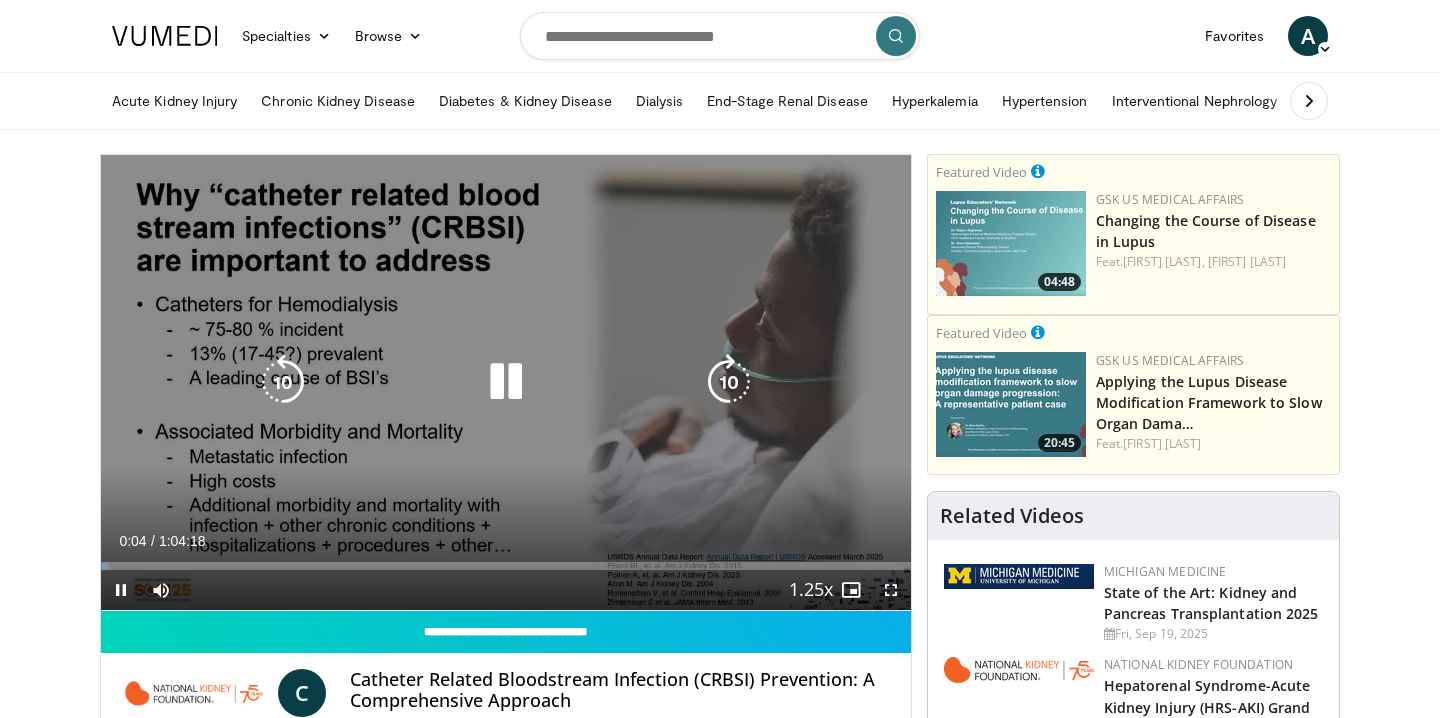click on "10 seconds
Tap to unmute" at bounding box center (506, 382) 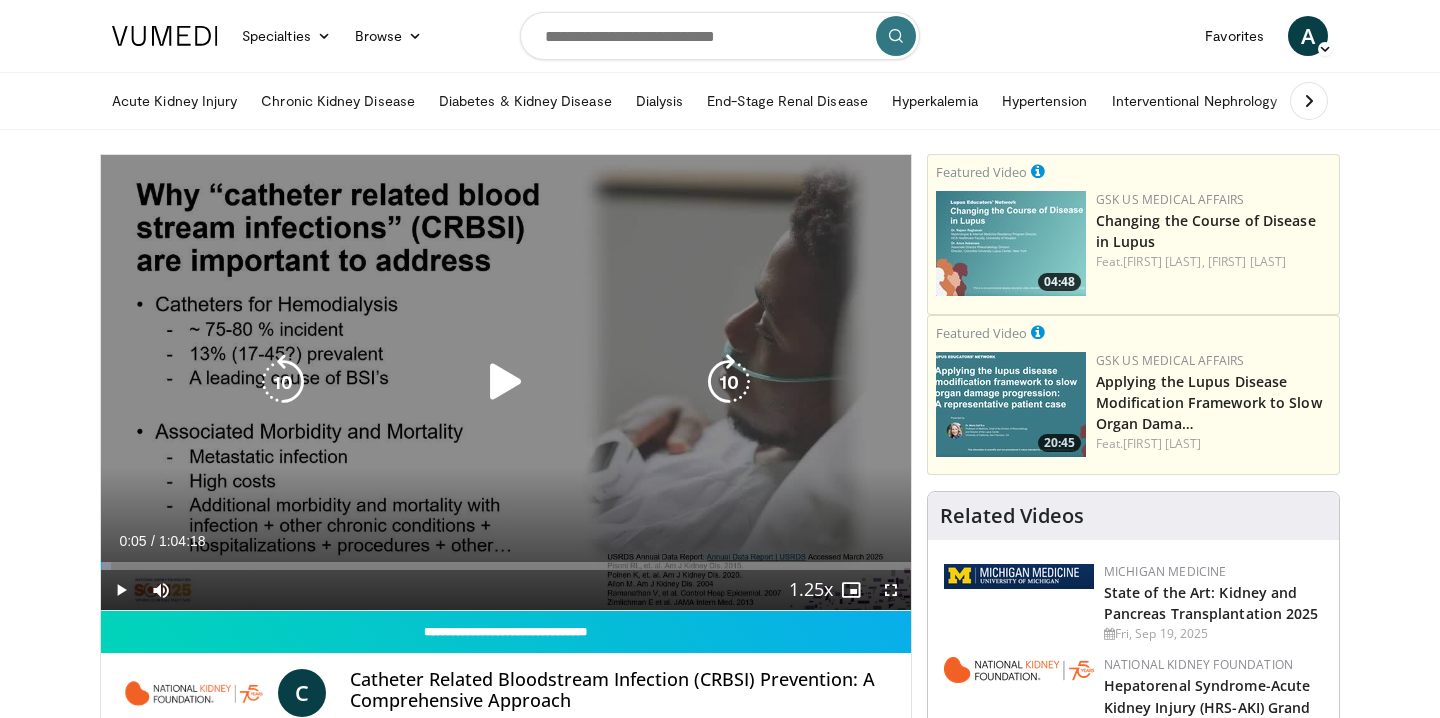 click on "10 seconds
Tap to unmute" at bounding box center [506, 382] 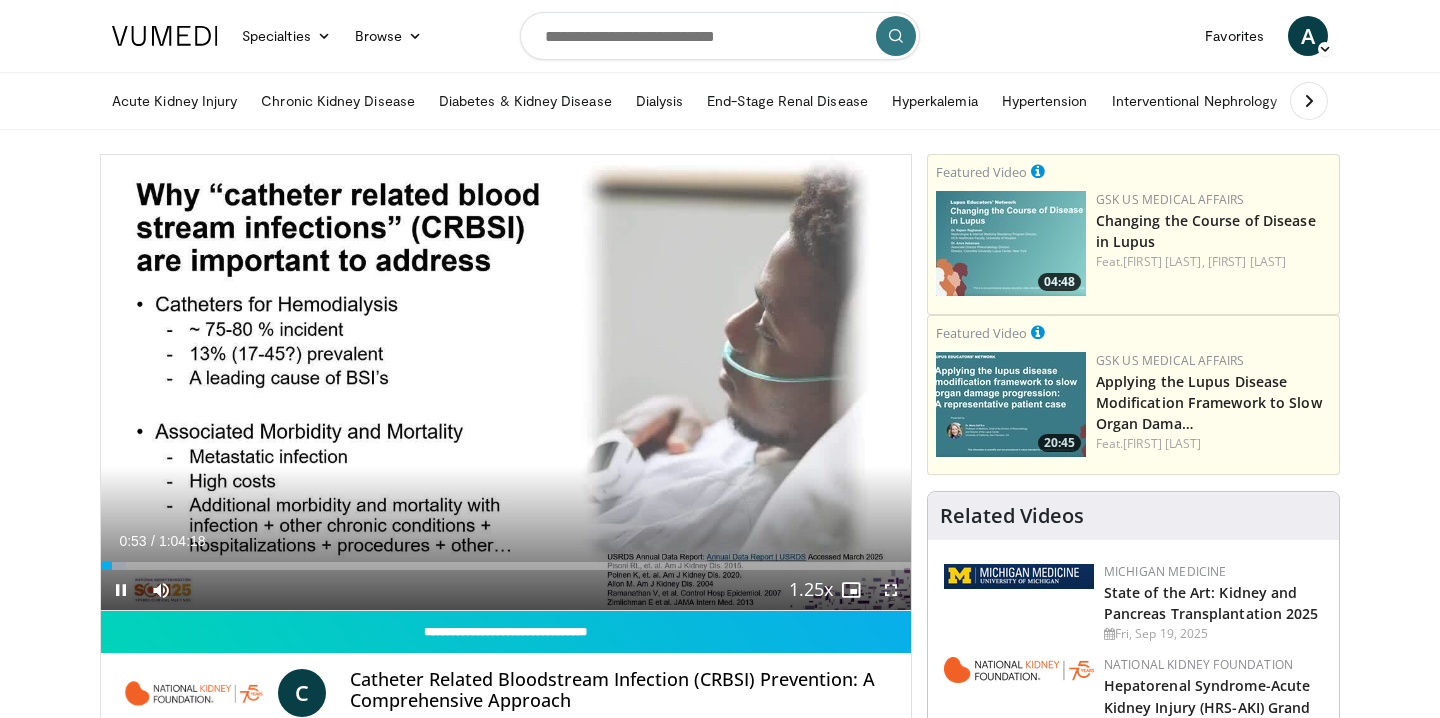 click at bounding box center [891, 590] 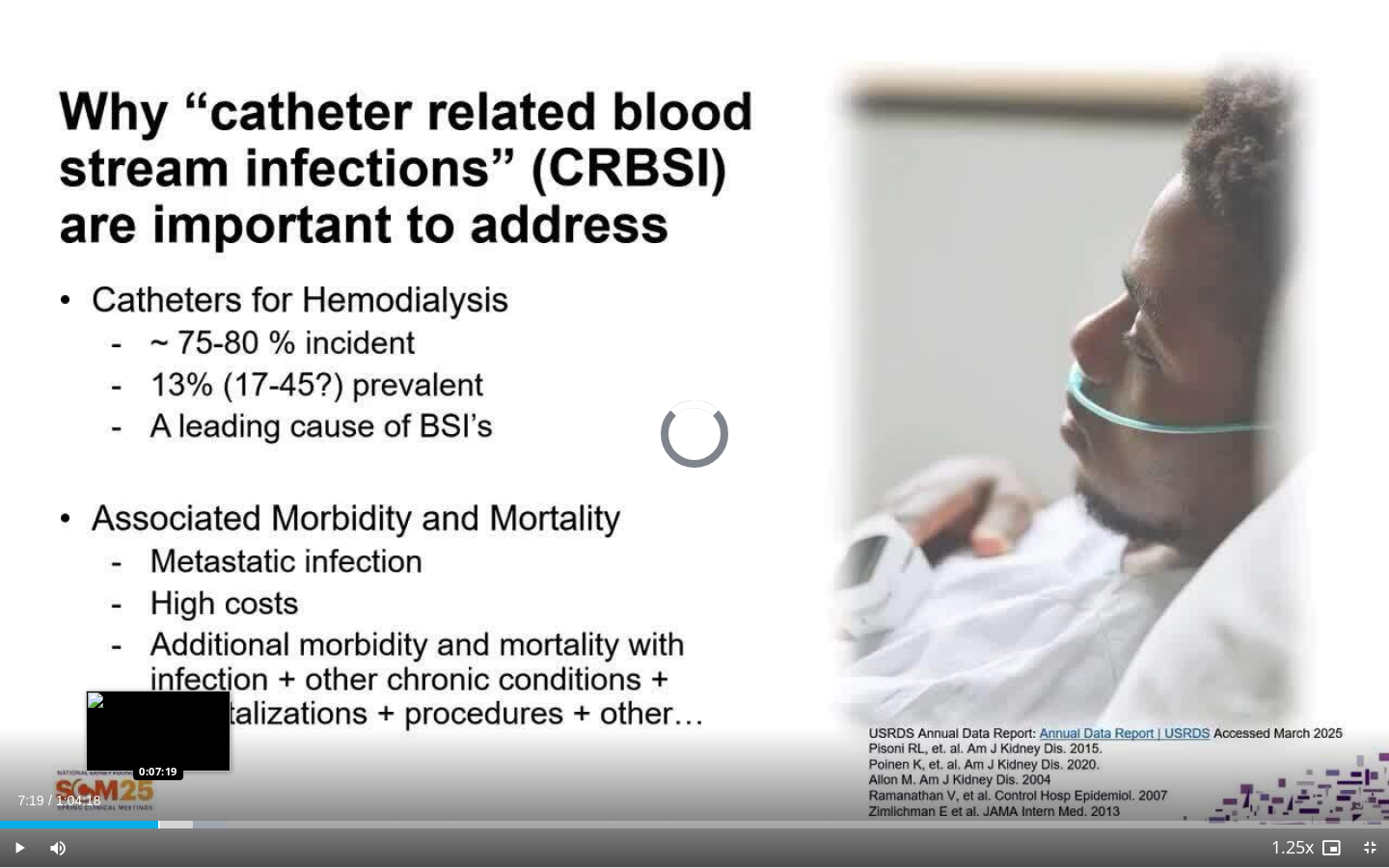 click at bounding box center (159, 825) 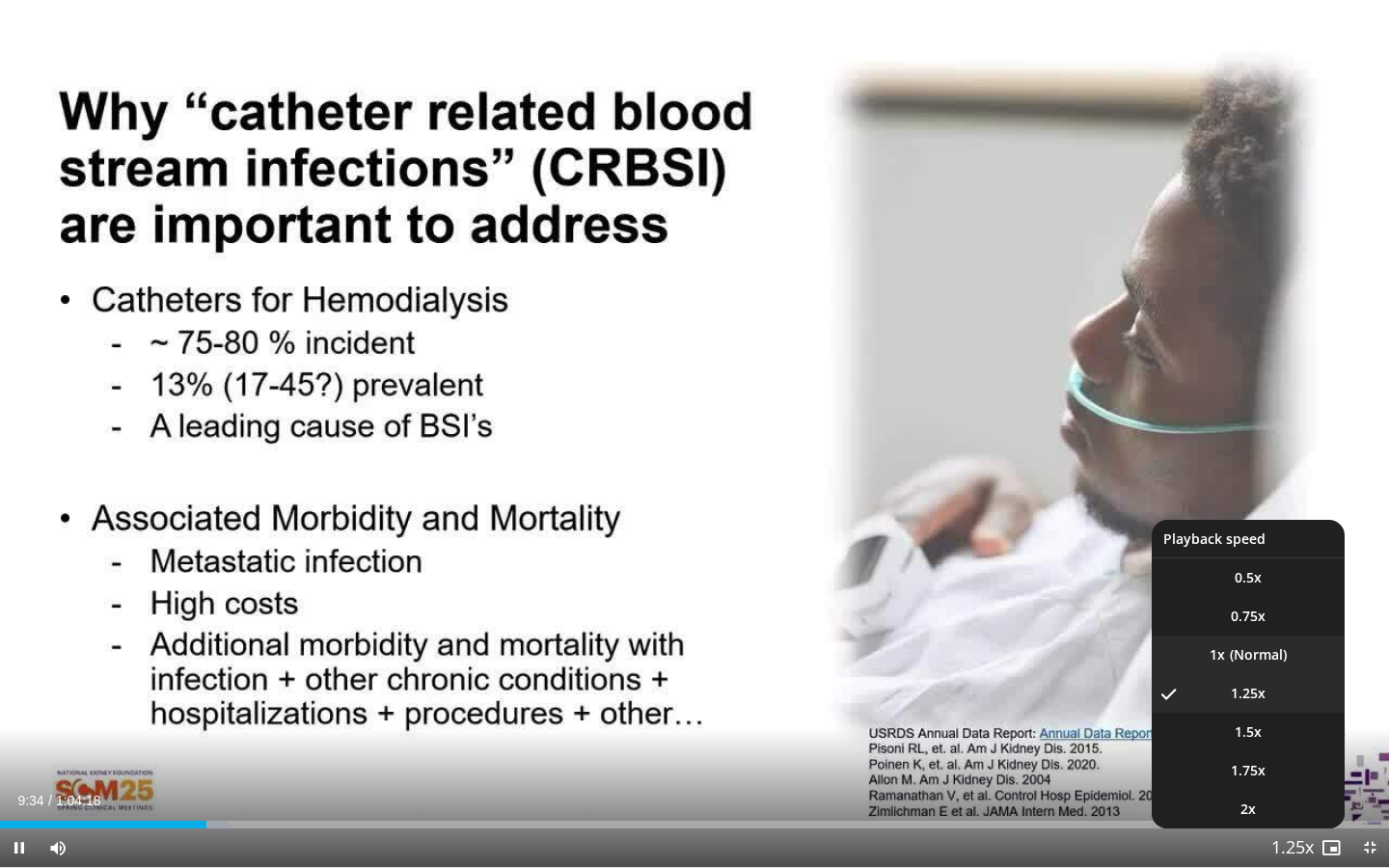 click on "1x" at bounding box center (1248, 655) 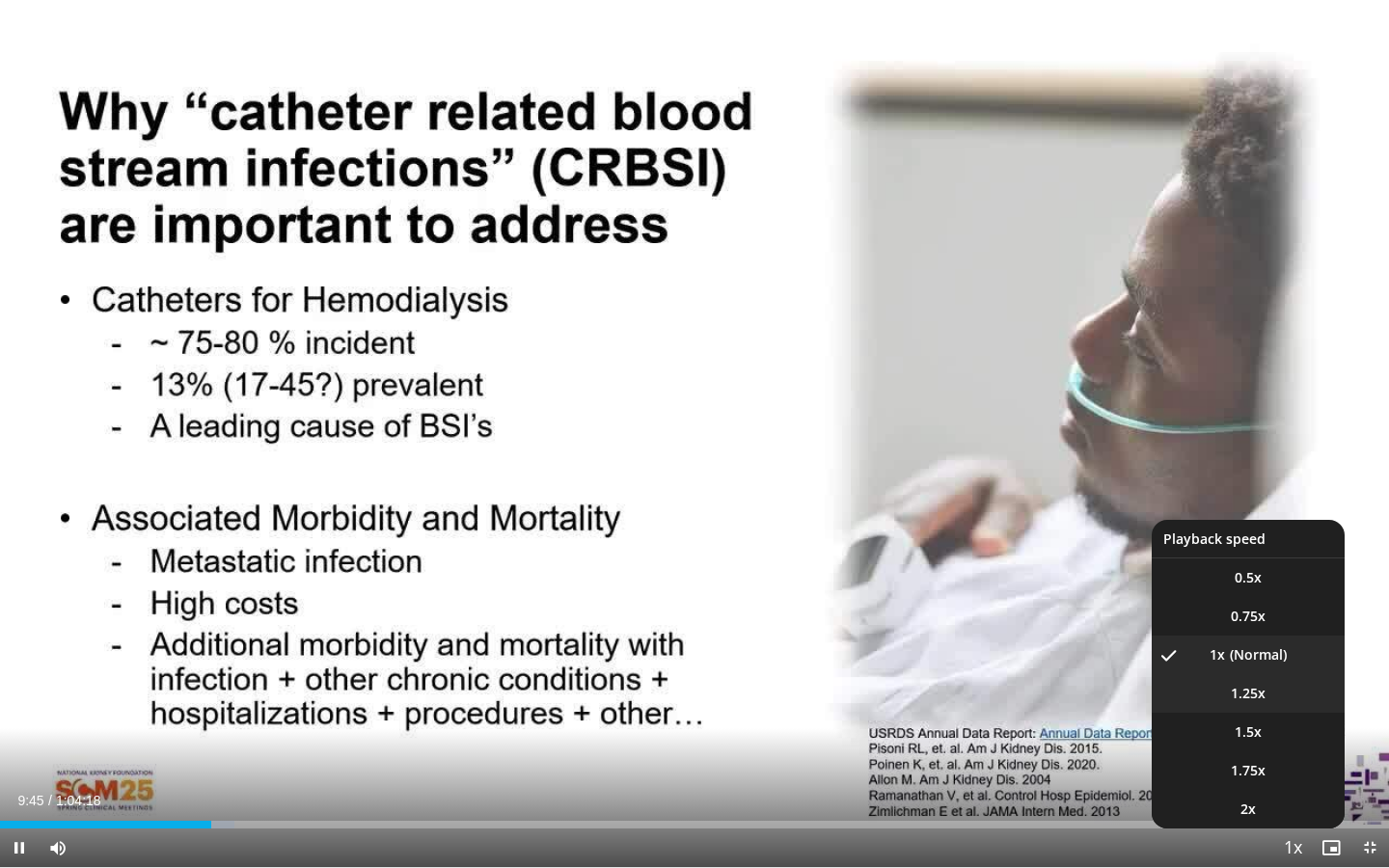 click on "1.25x" at bounding box center (1248, 693) 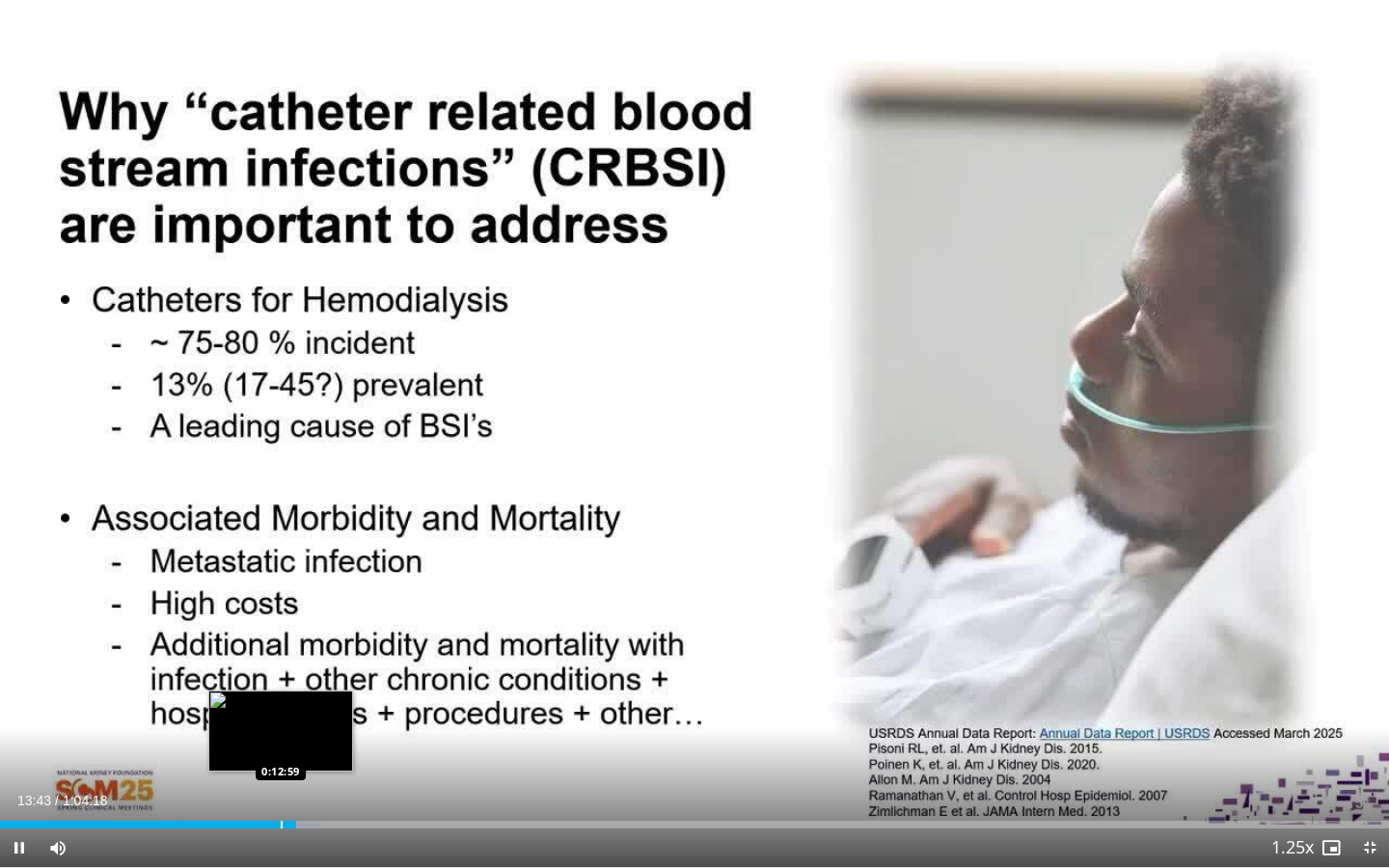 click at bounding box center [282, 825] 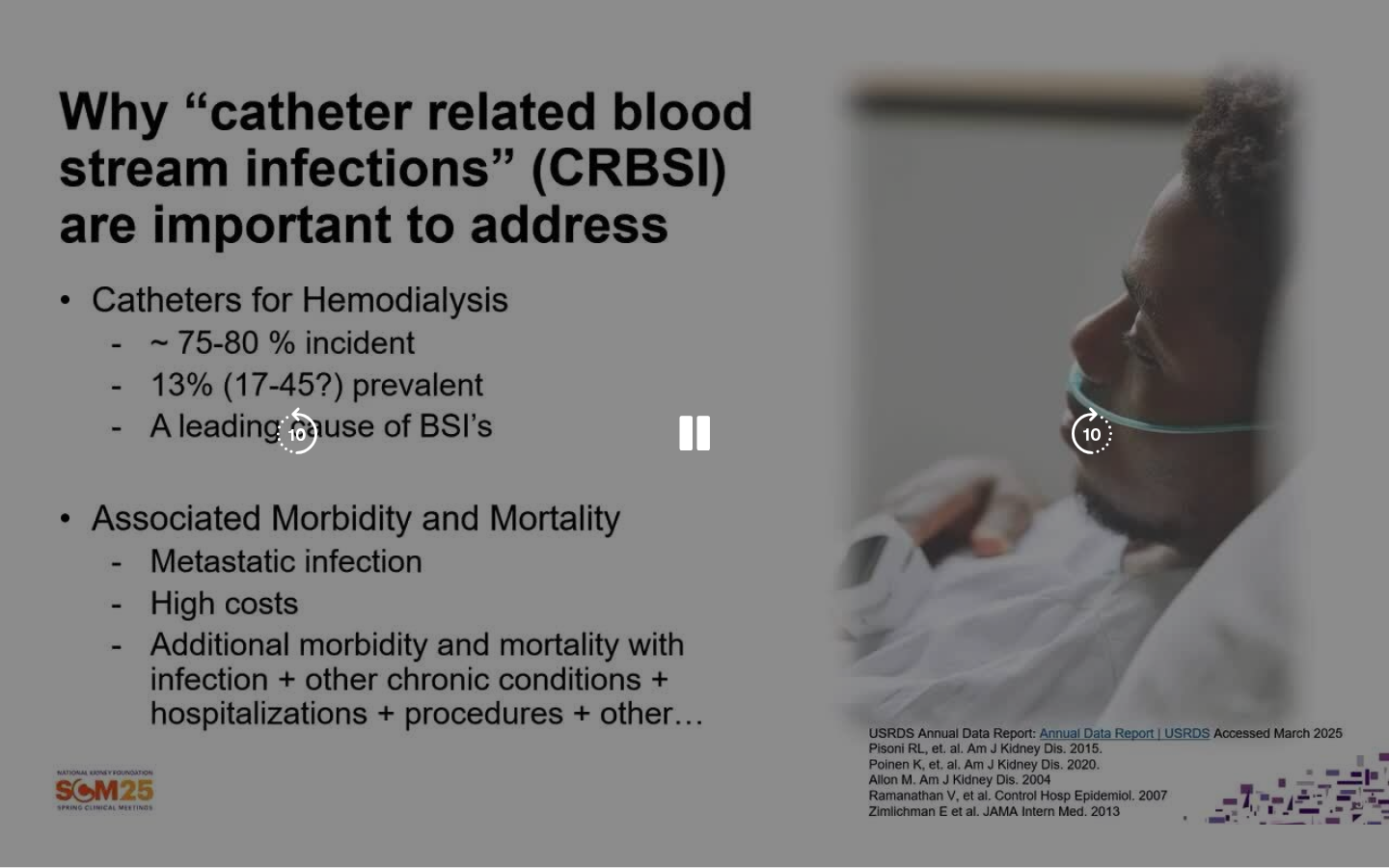 click on "**********" at bounding box center [694, 434] 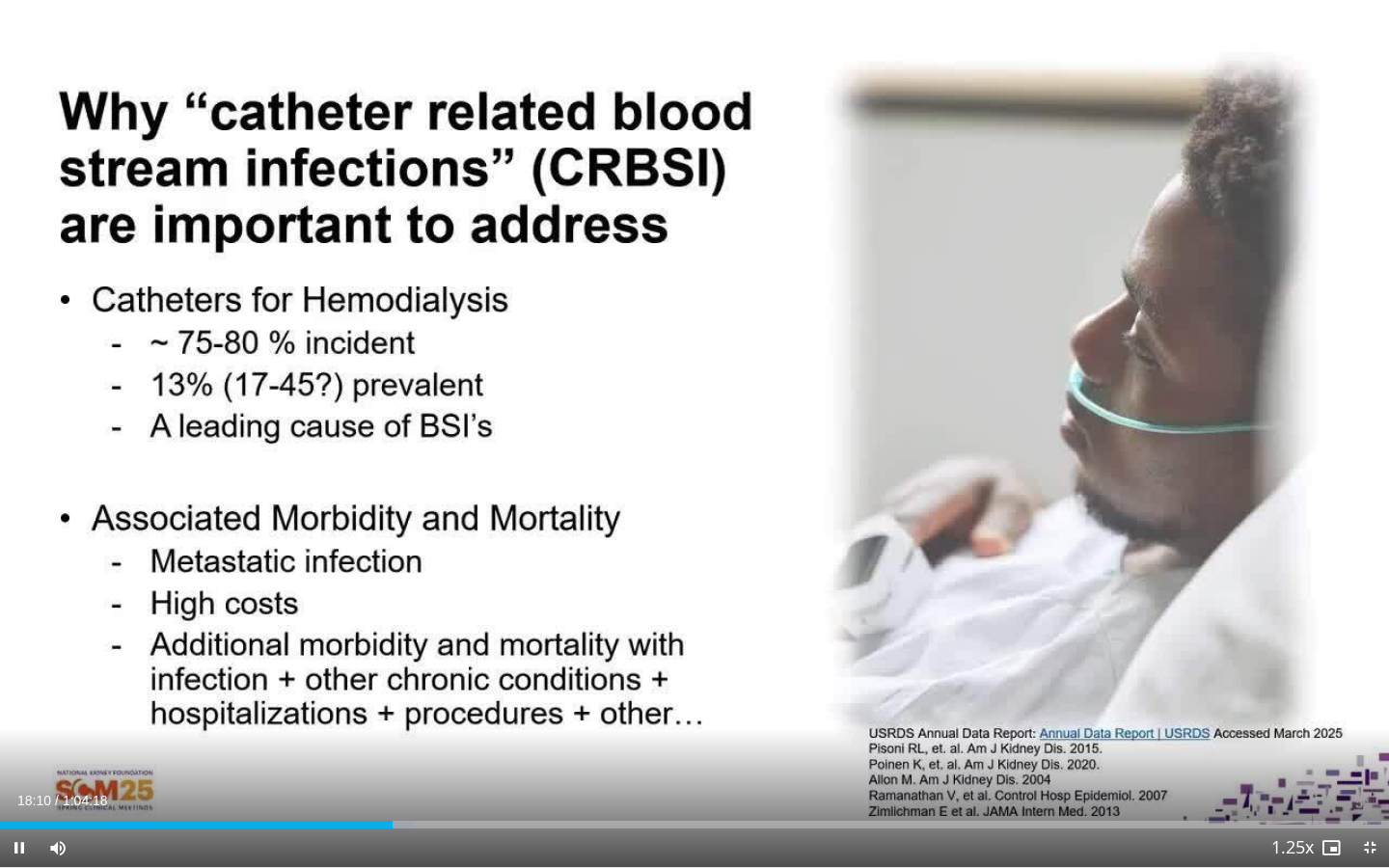 click on "Current Time  18:10 / Duration  1:04:18 Pause Skip Backward Skip Forward Mute 0% Loaded :  29.82% 0:18:10 0:17:14 Stream Type  LIVE Seek to live, currently behind live LIVE   1.25x Playback Rate 0.5x 0.75x 1x 1.25x , selected 1.5x 1.75x 2x Chapters Chapters Descriptions descriptions off , selected Captions captions settings , opens captions settings dialog captions off , selected Audio Track en (Main) , selected Exit Fullscreen Enable picture-in-picture mode" at bounding box center (694, 848) 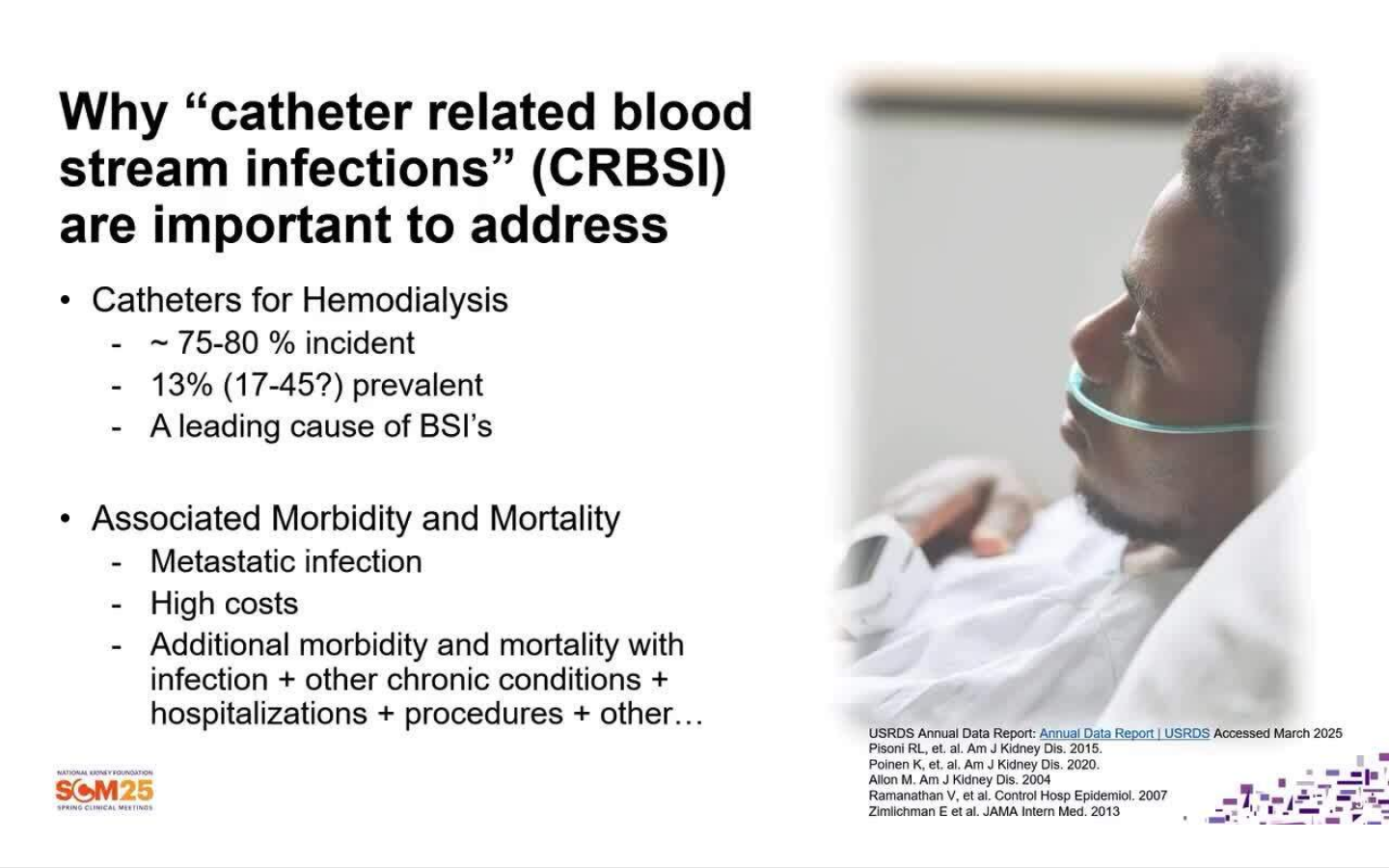 click on "10 seconds
Tap to unmute" at bounding box center [694, 433] 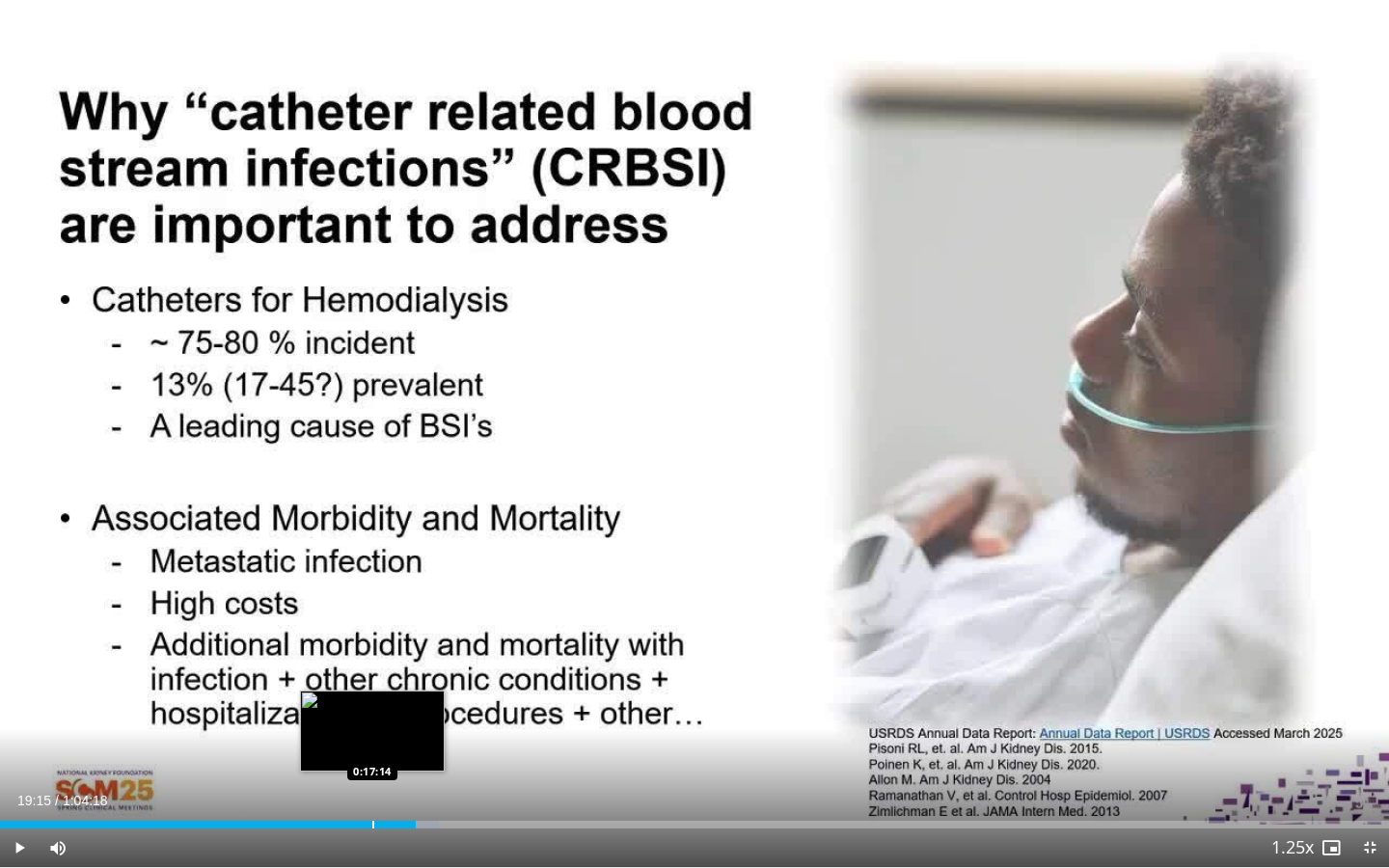 click on "Loaded :  31.62% 0:19:15 0:17:14" at bounding box center (694, 819) 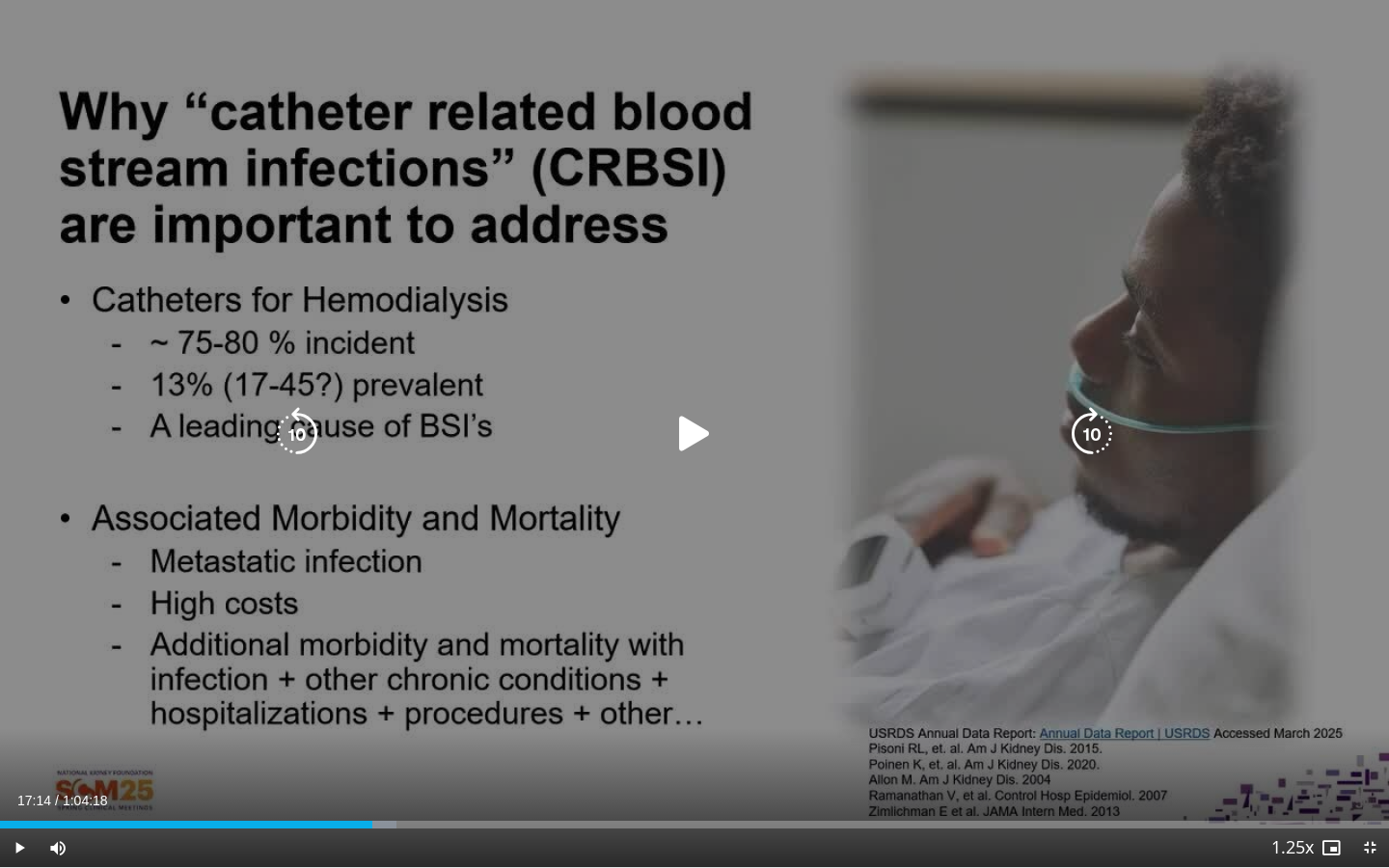 click on "10 seconds
Tap to unmute" at bounding box center [694, 433] 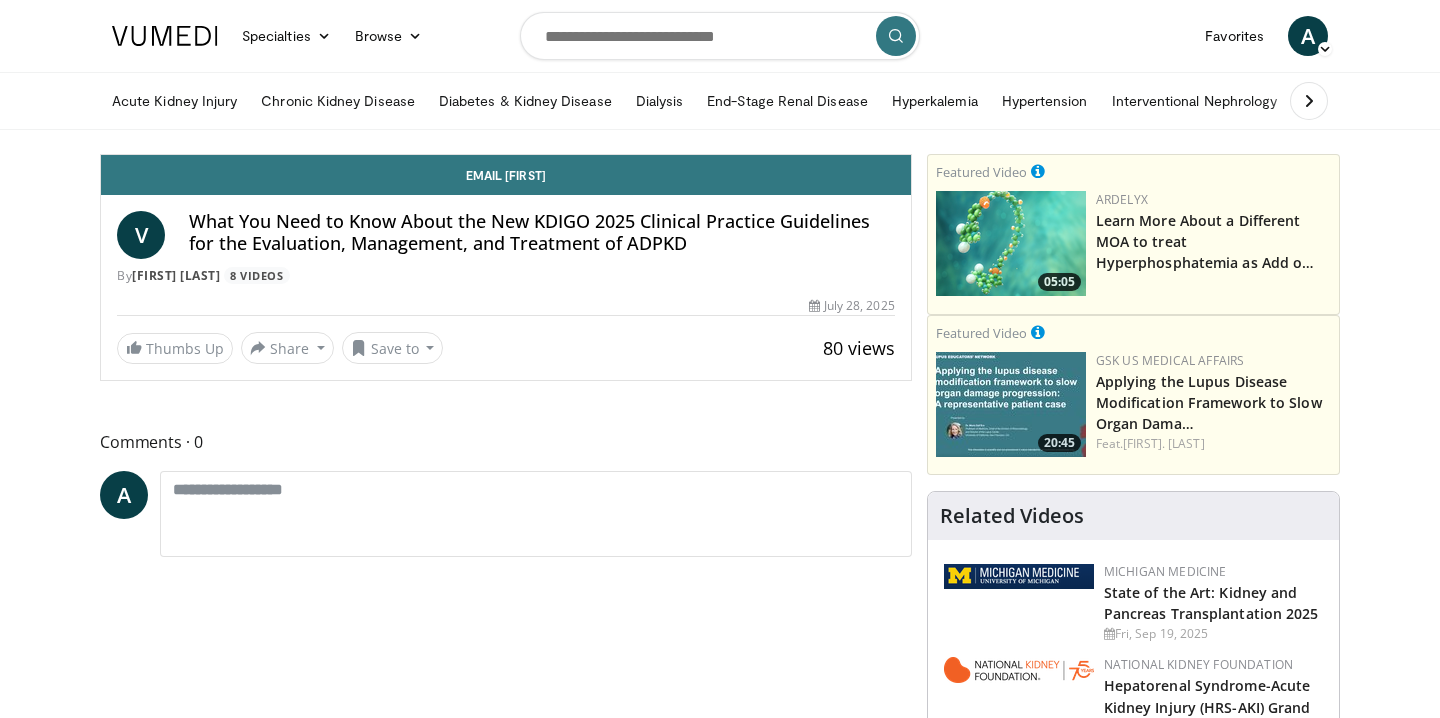 scroll, scrollTop: 0, scrollLeft: 0, axis: both 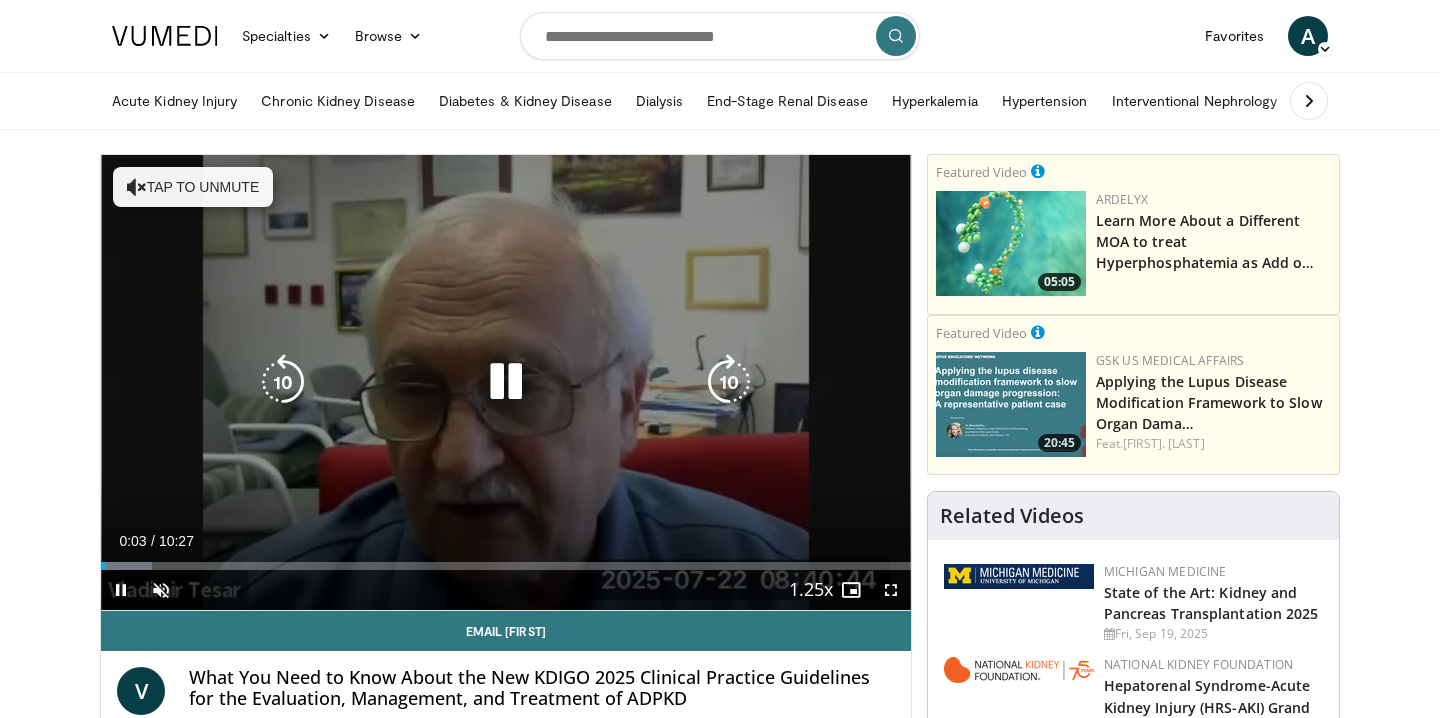 click at bounding box center [506, 382] 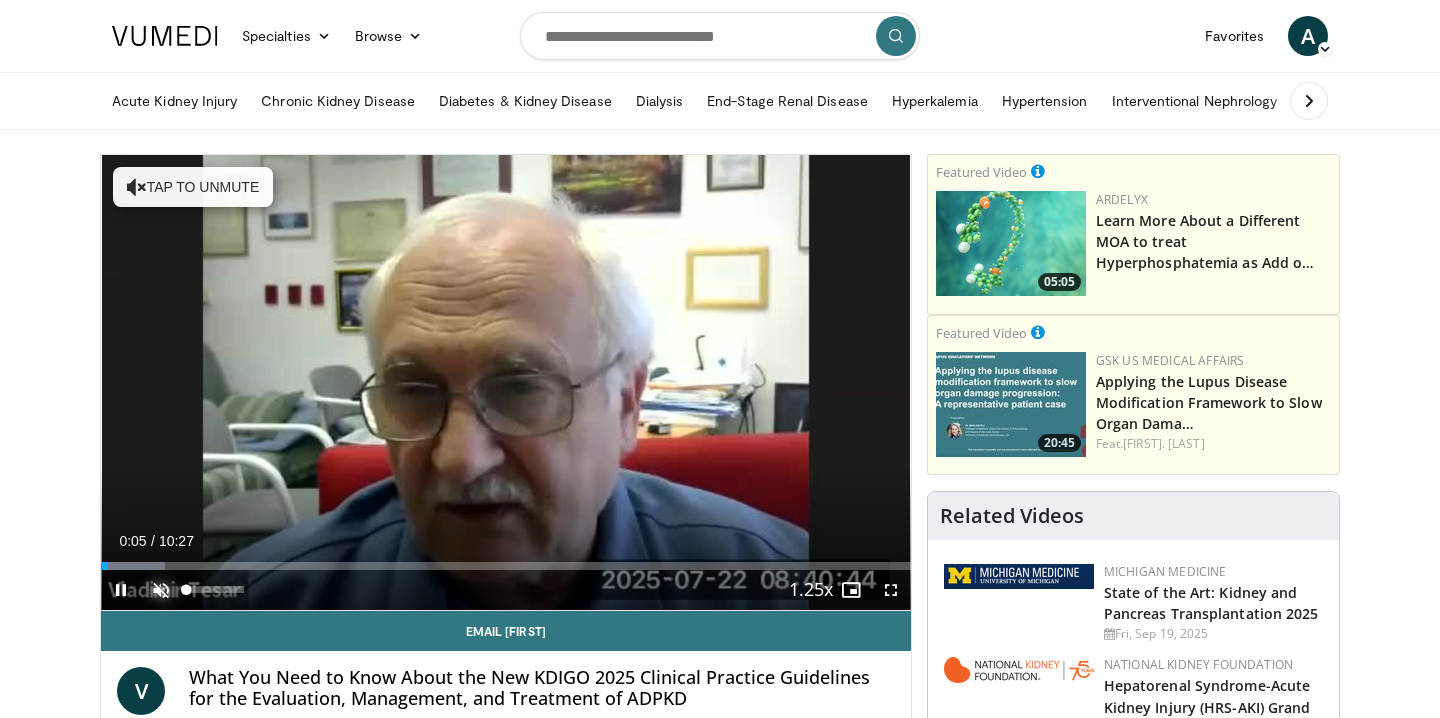 click at bounding box center [161, 590] 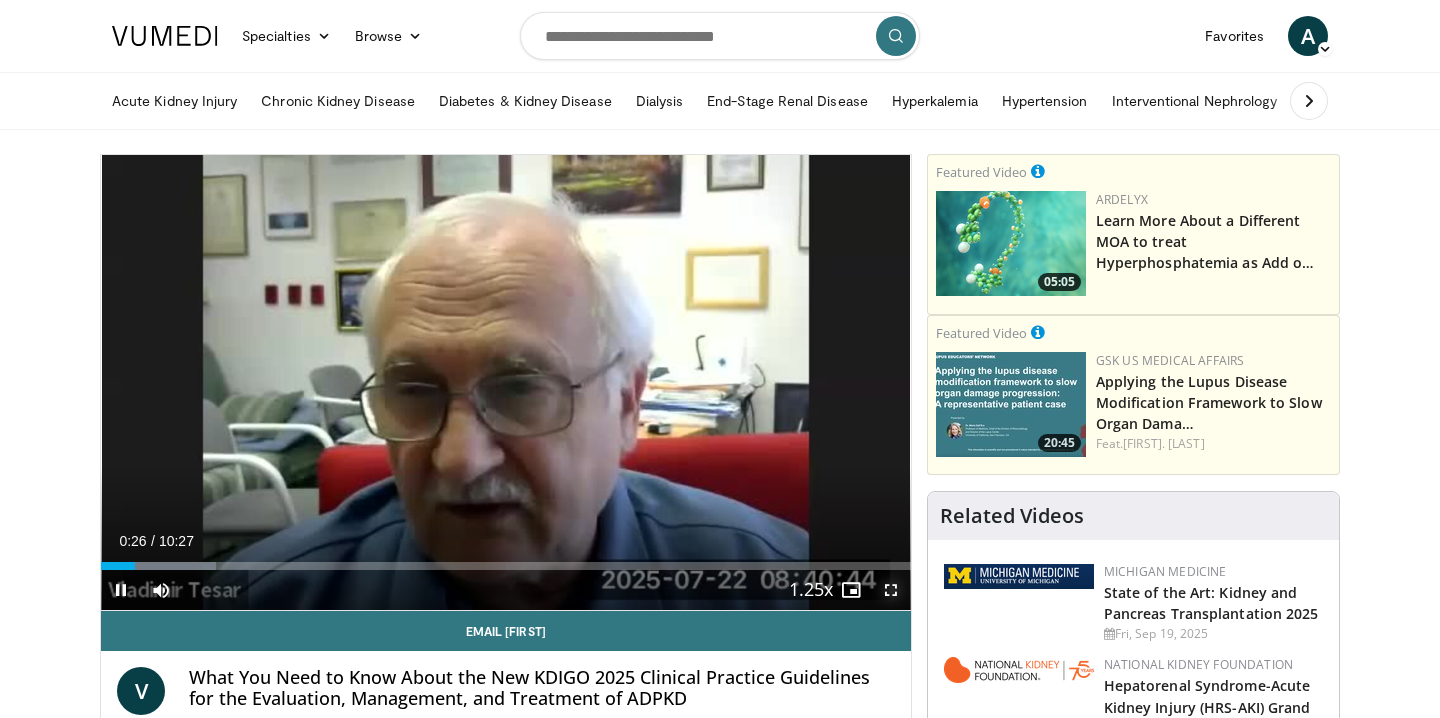 click at bounding box center [891, 590] 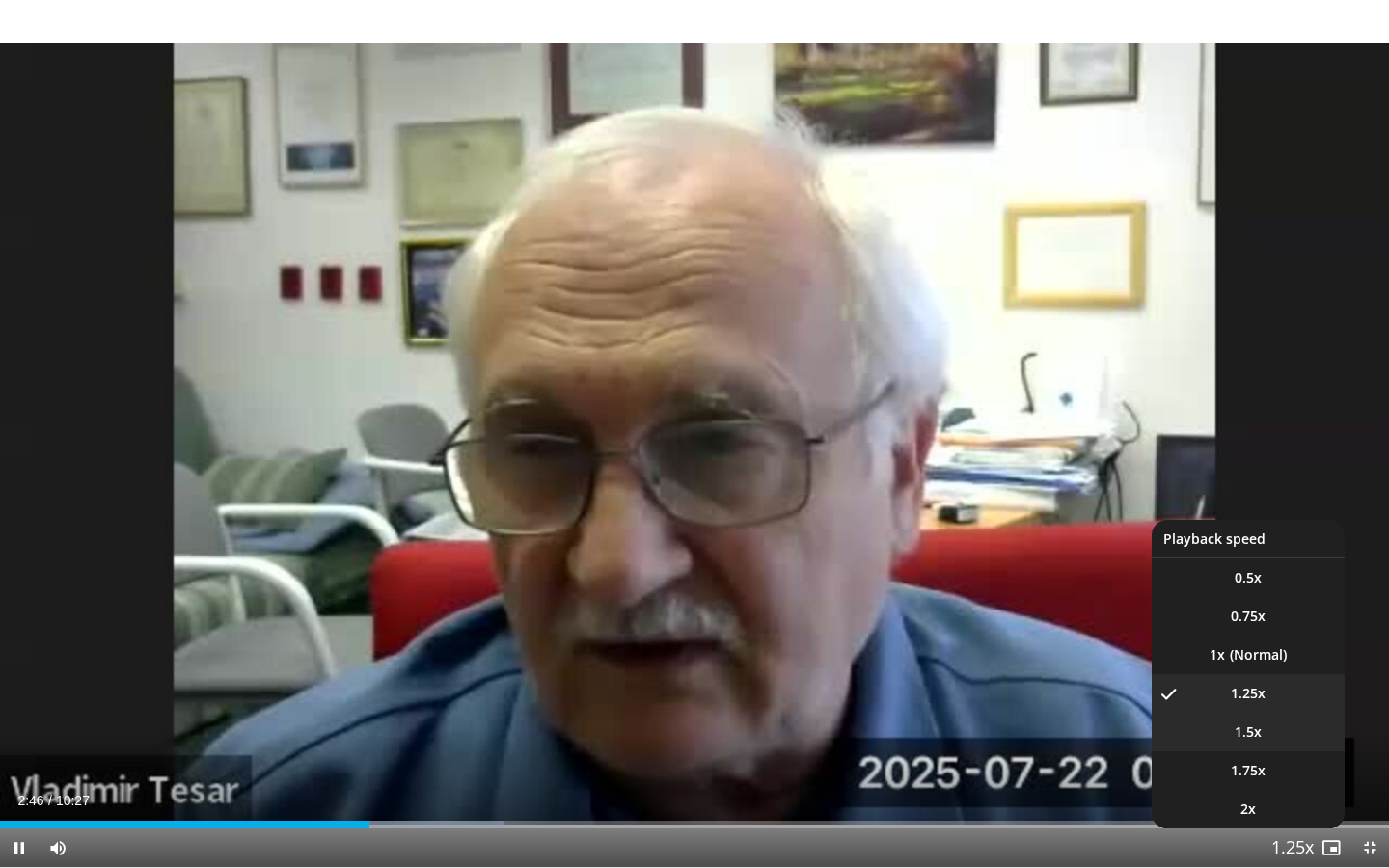 click on "1.5x" at bounding box center (1248, 732) 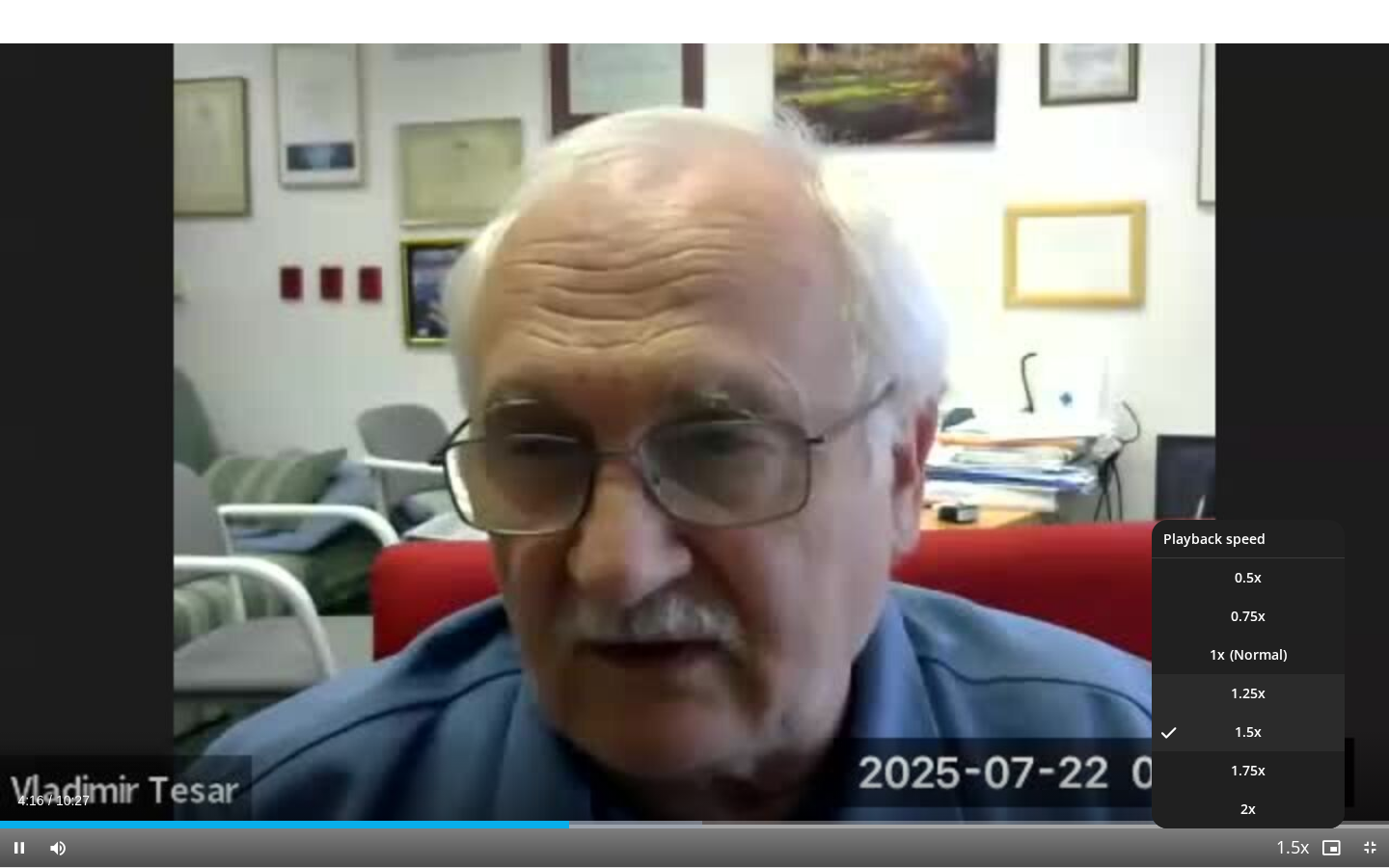 click on "1.25x" at bounding box center [1248, 693] 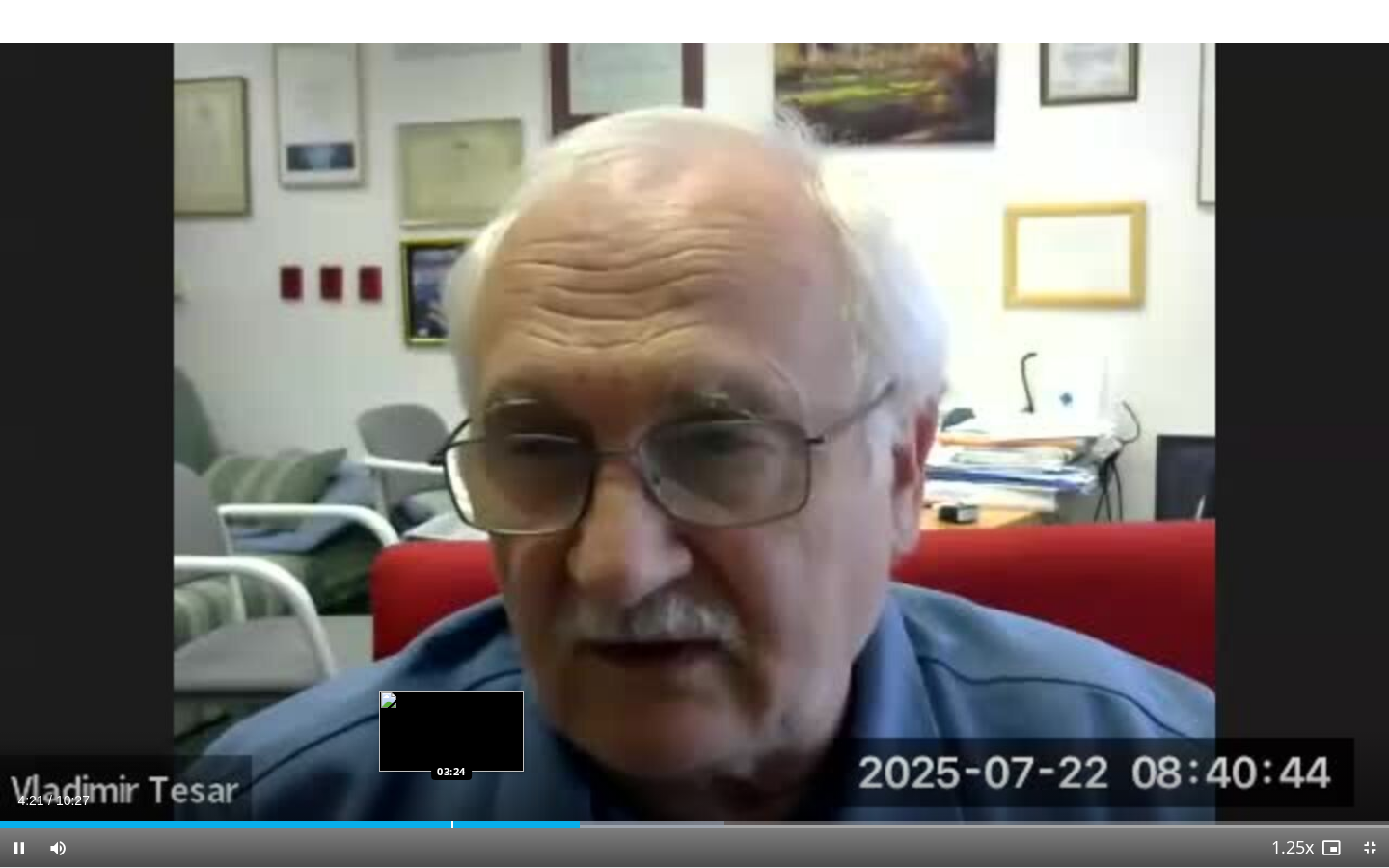 click on "04:22" at bounding box center (289, 825) 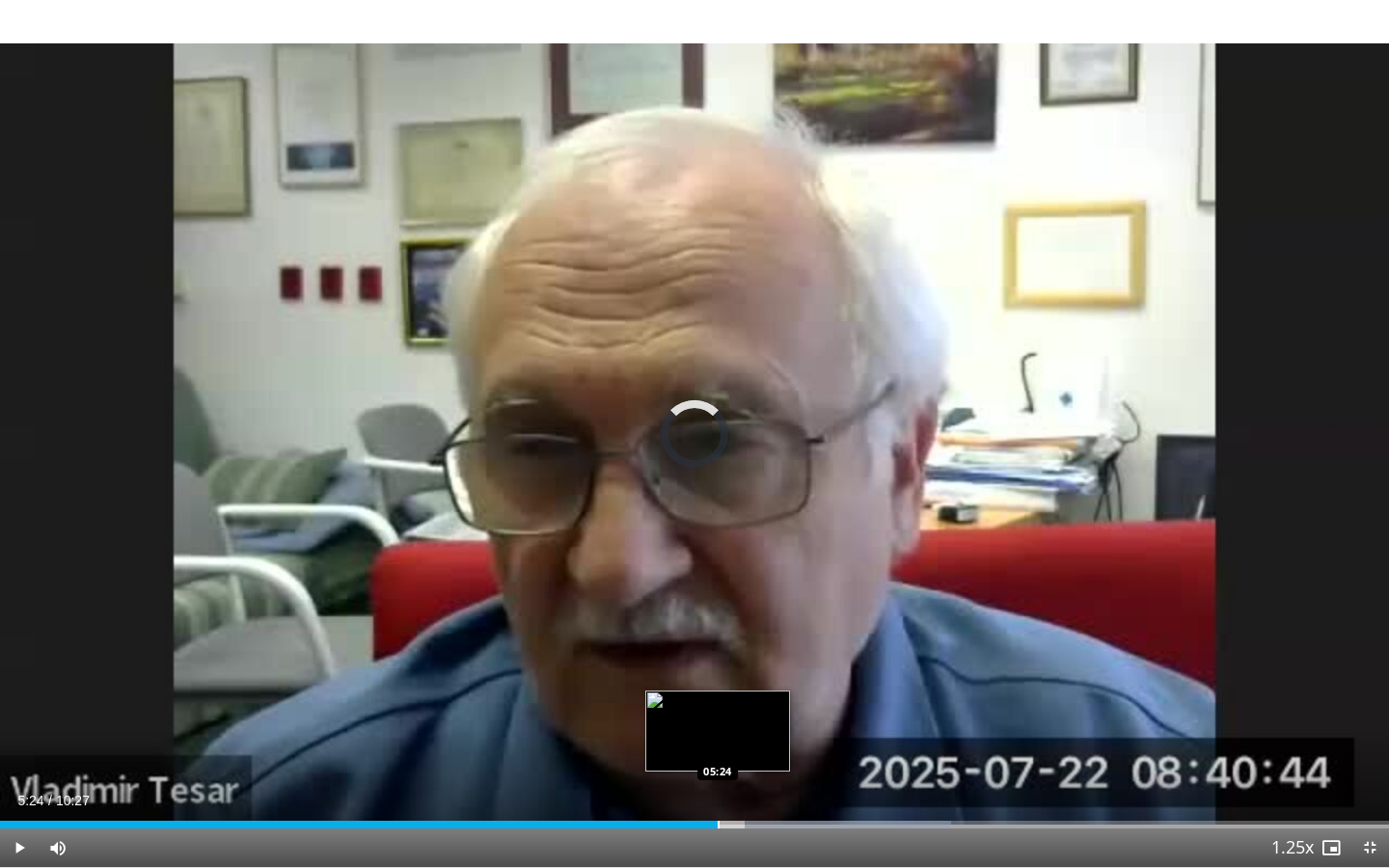 click at bounding box center (719, 825) 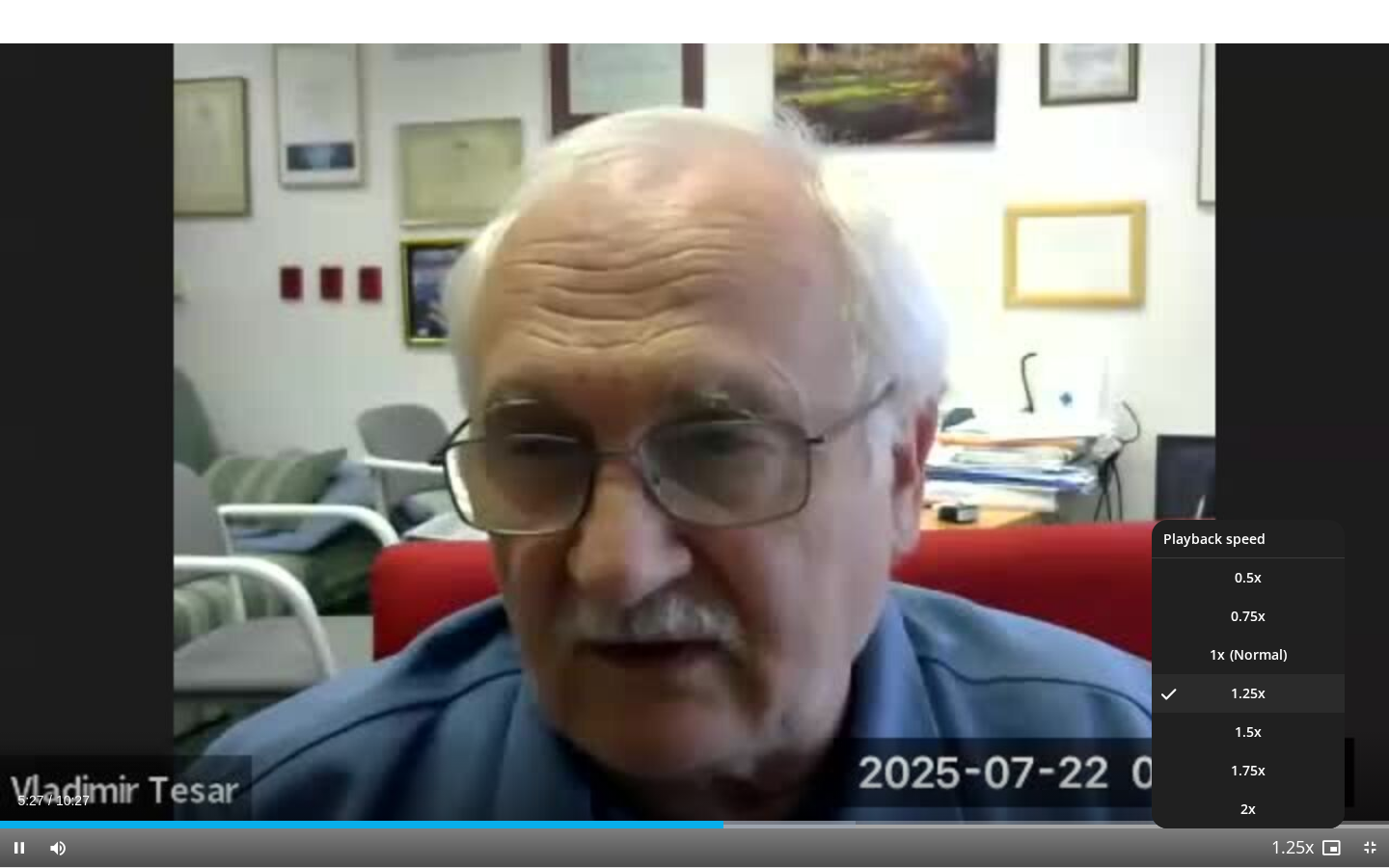 click at bounding box center (1293, 849) 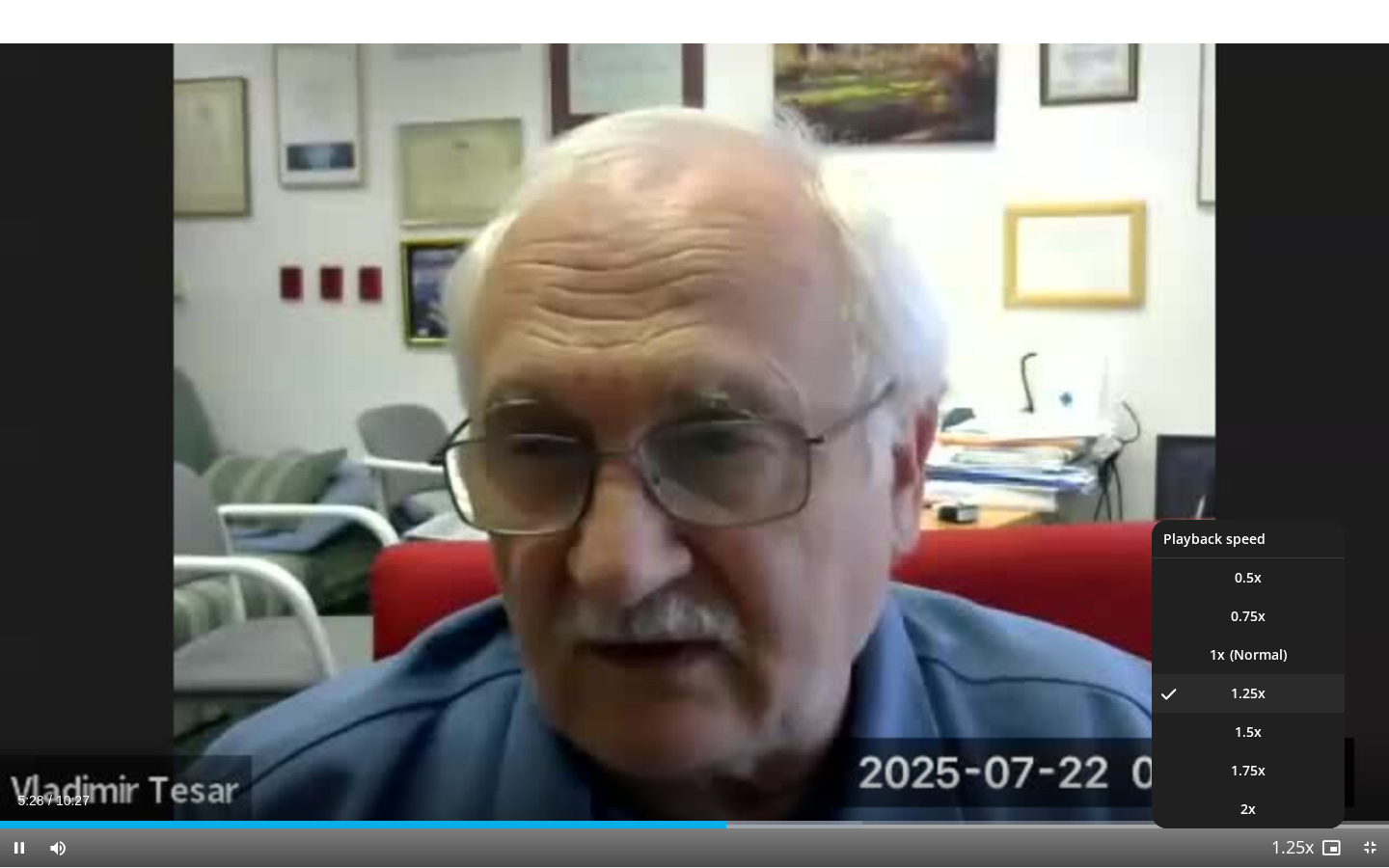 click at bounding box center (1293, 849) 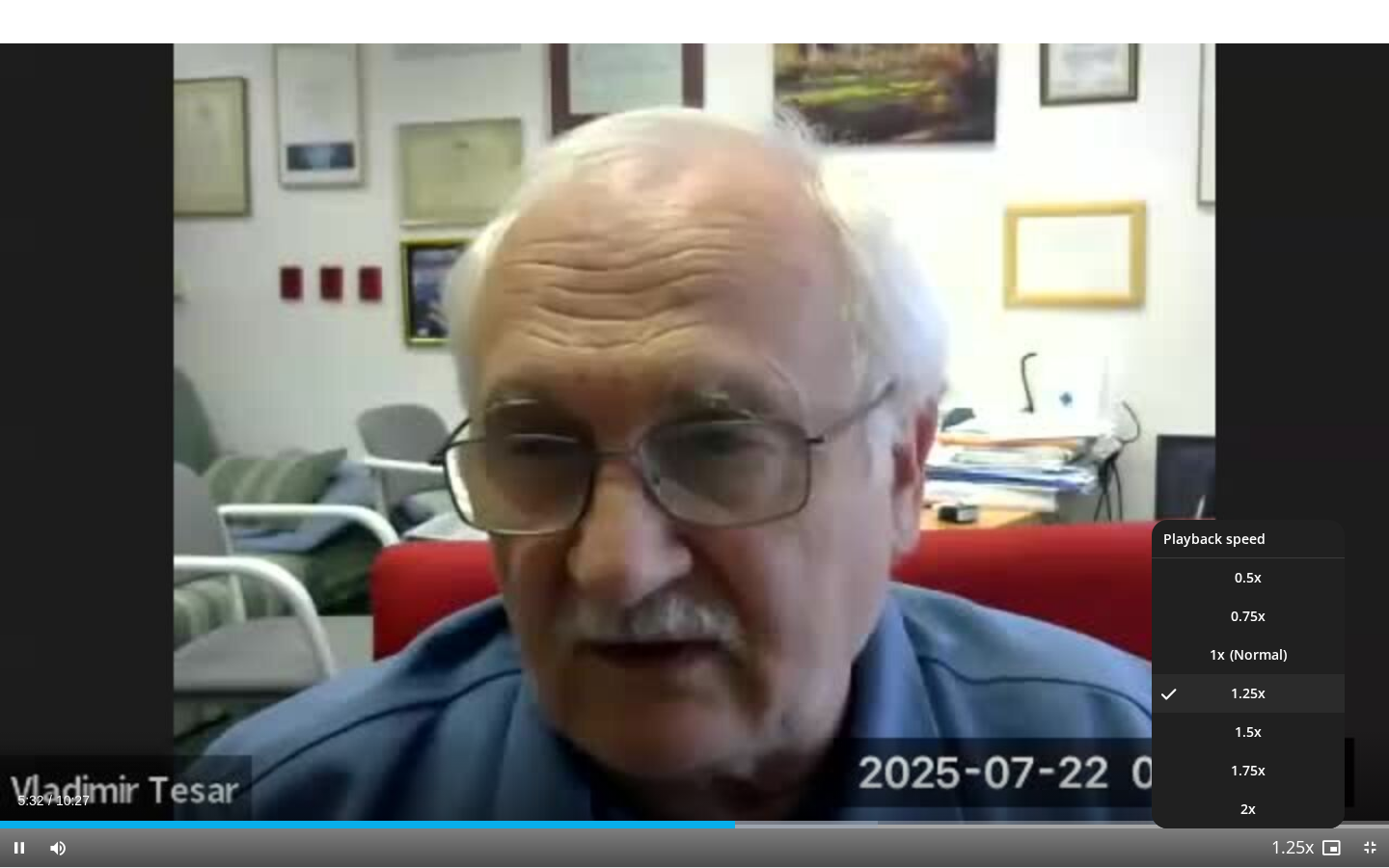 click at bounding box center [1293, 849] 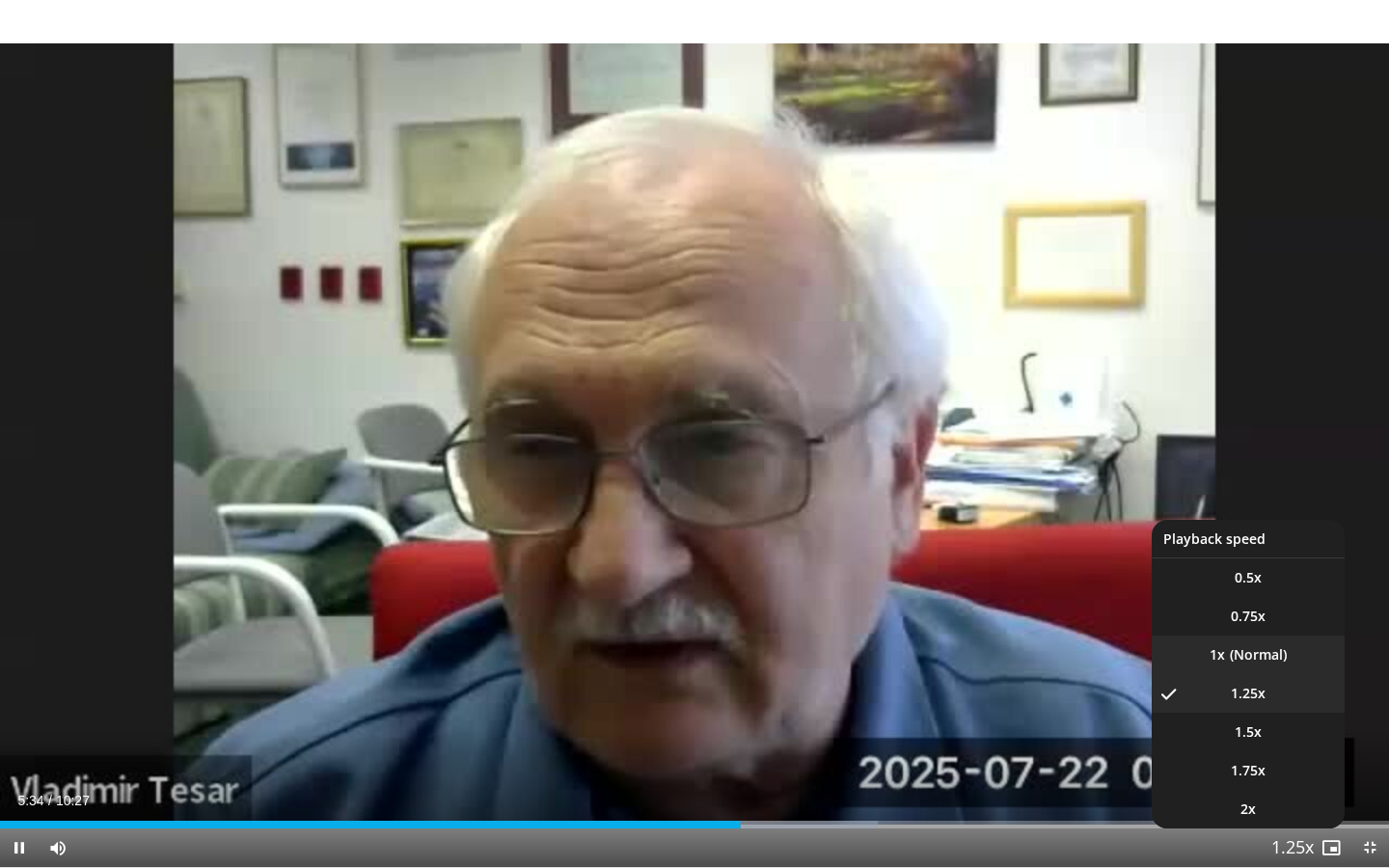 click on "1x" at bounding box center [1248, 655] 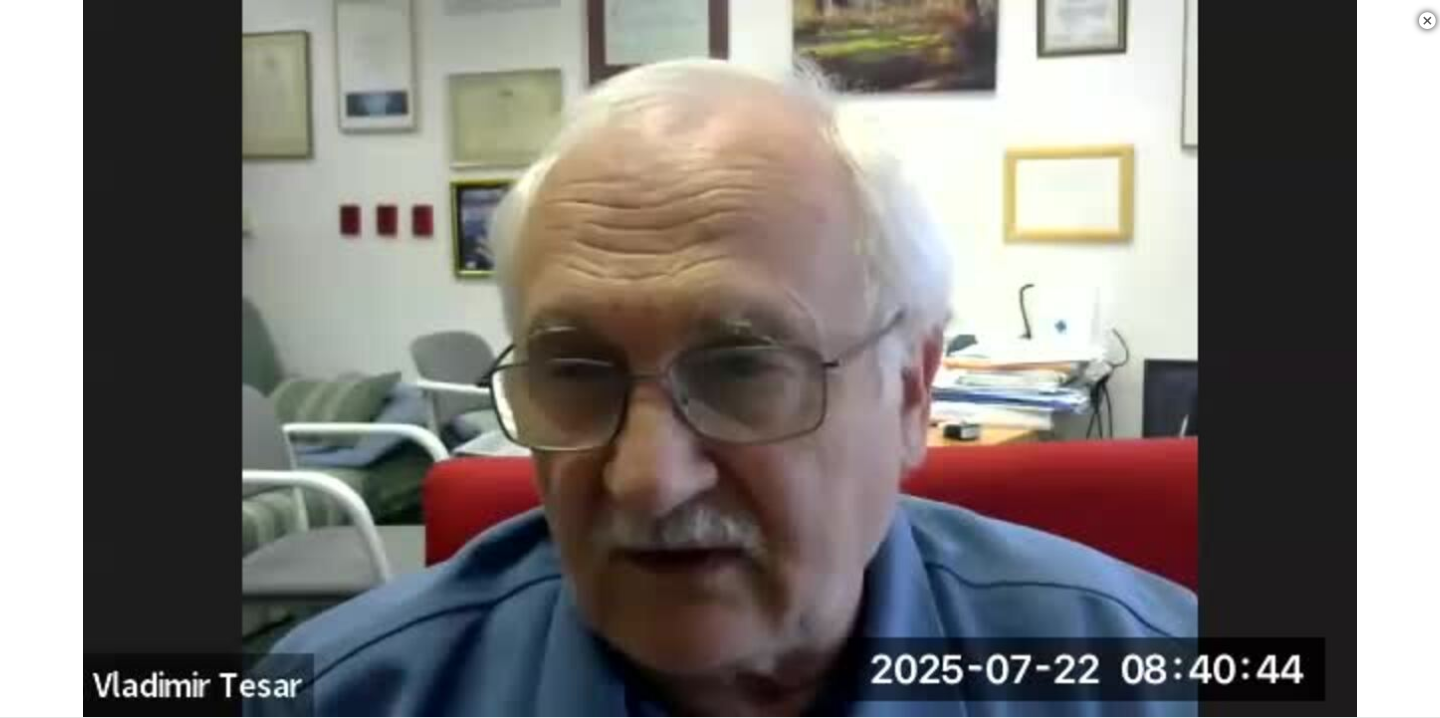 scroll, scrollTop: 0, scrollLeft: 0, axis: both 